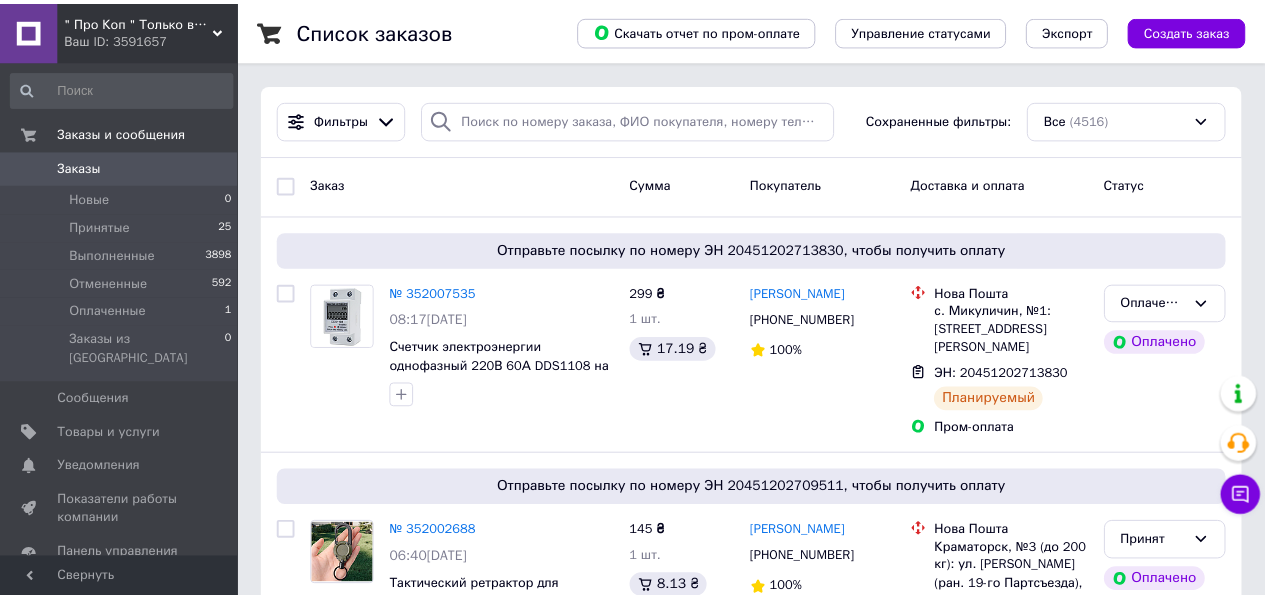 scroll, scrollTop: 0, scrollLeft: 0, axis: both 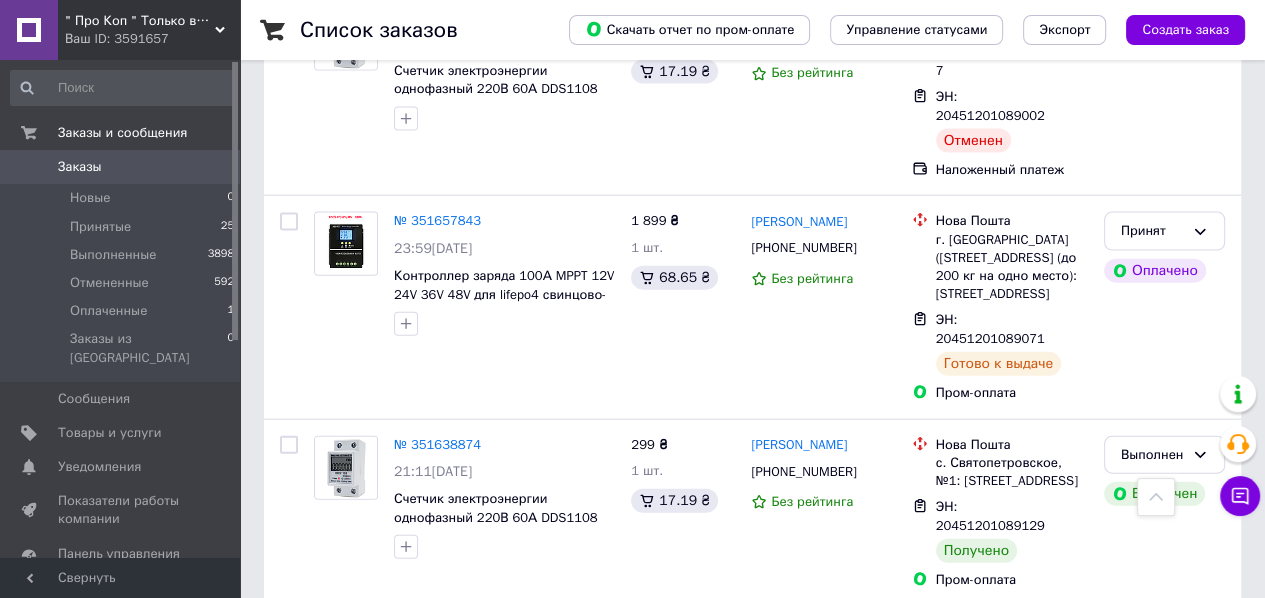 click on "2" at bounding box center (327, 1077) 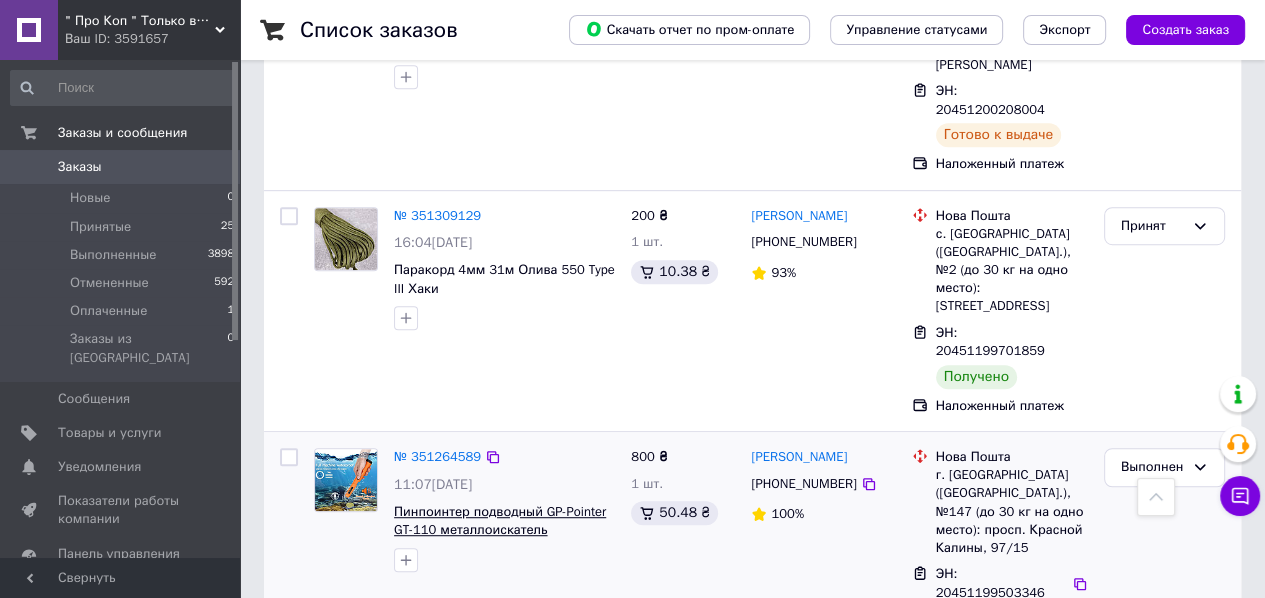 scroll, scrollTop: 800, scrollLeft: 0, axis: vertical 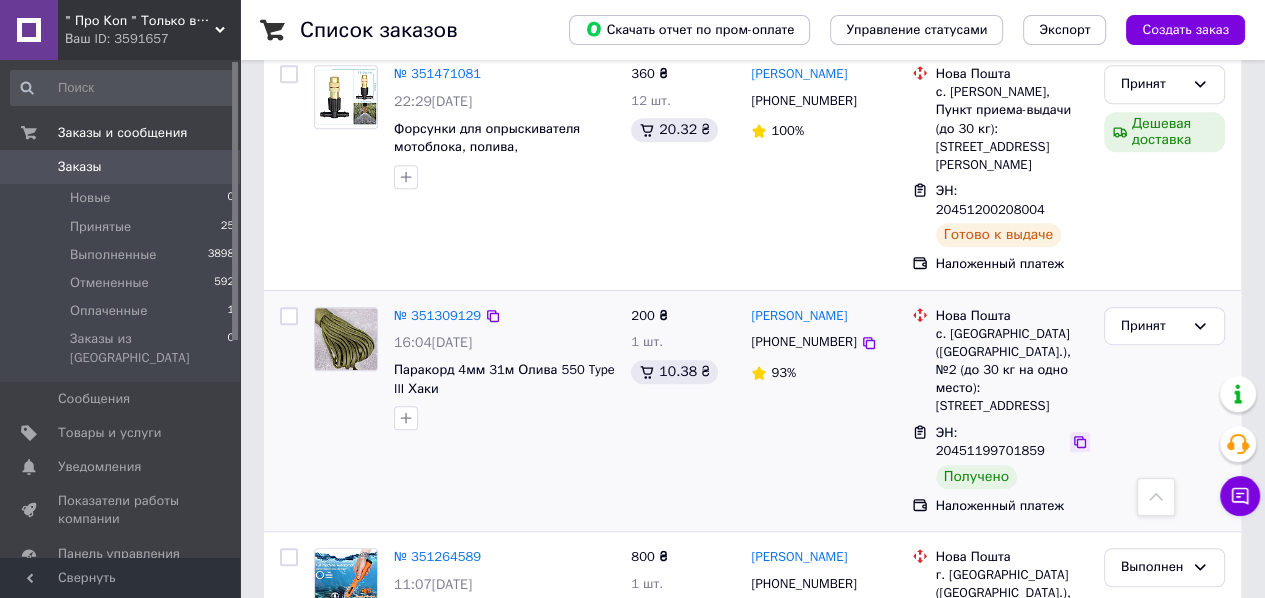 click 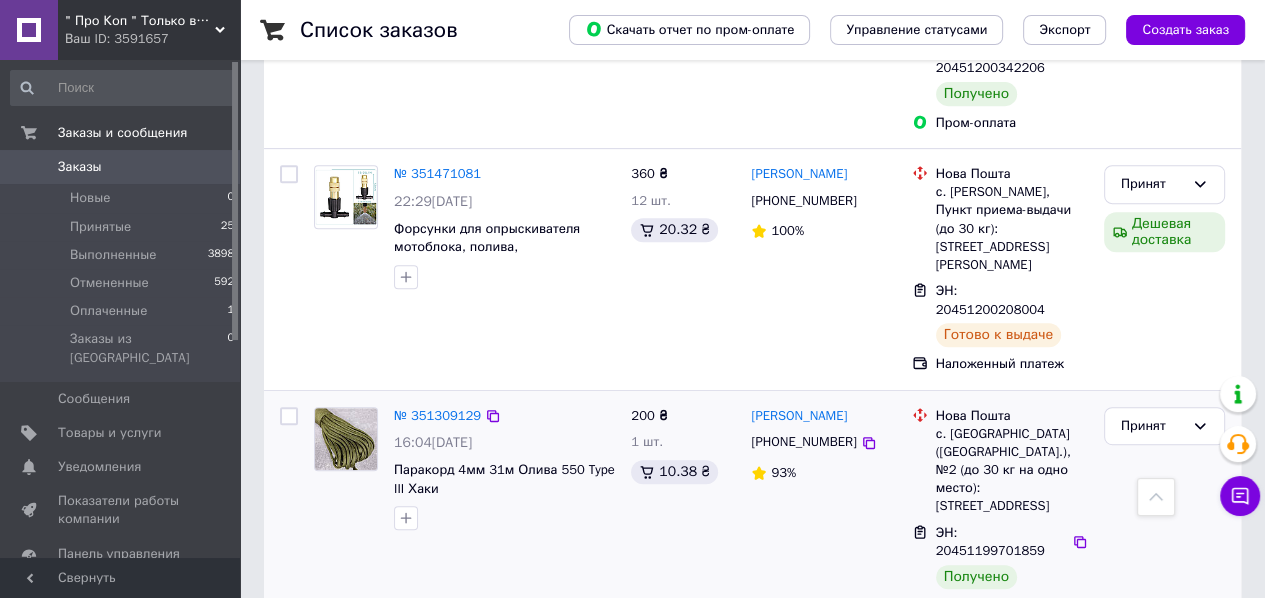 scroll, scrollTop: 600, scrollLeft: 0, axis: vertical 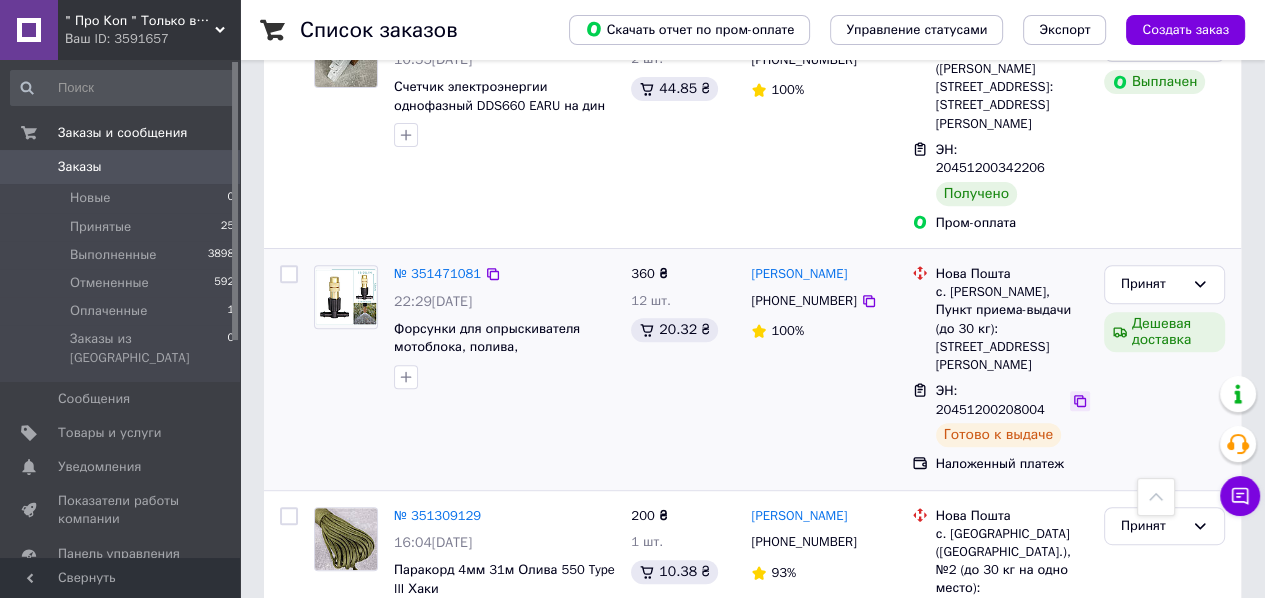 click 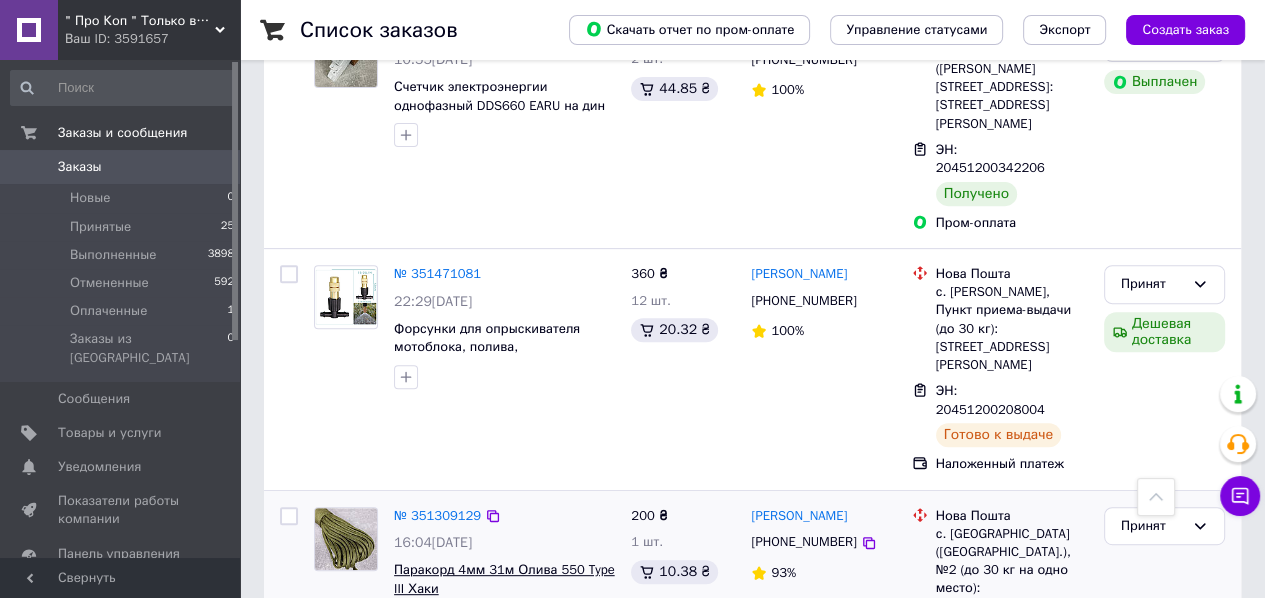 scroll, scrollTop: 500, scrollLeft: 0, axis: vertical 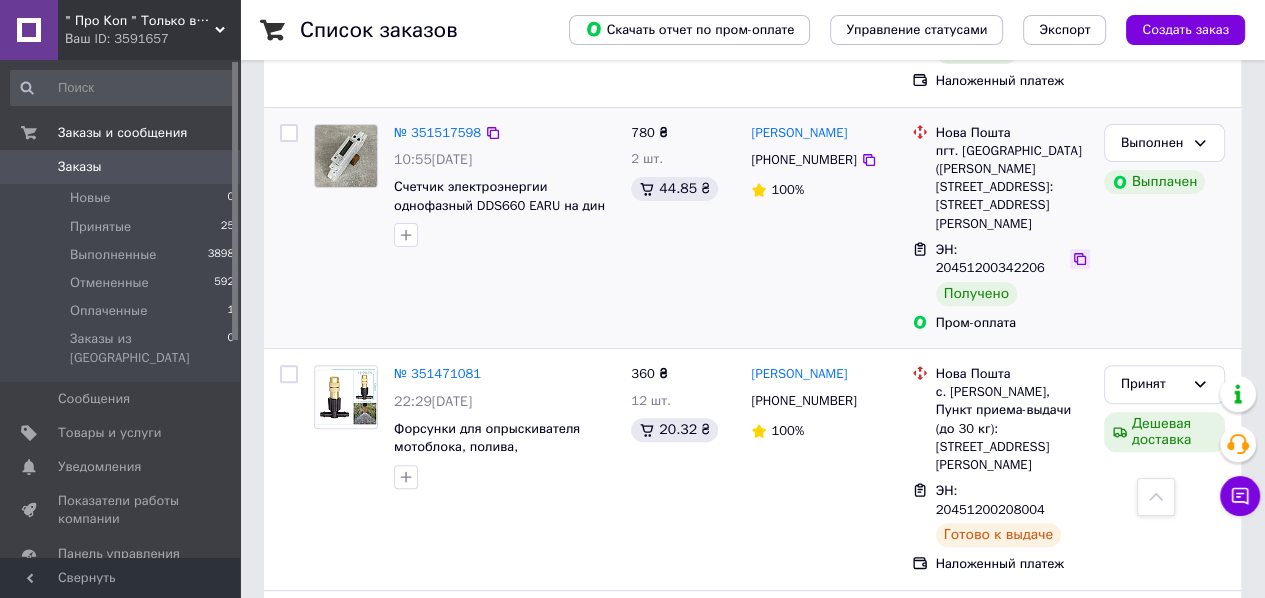 click 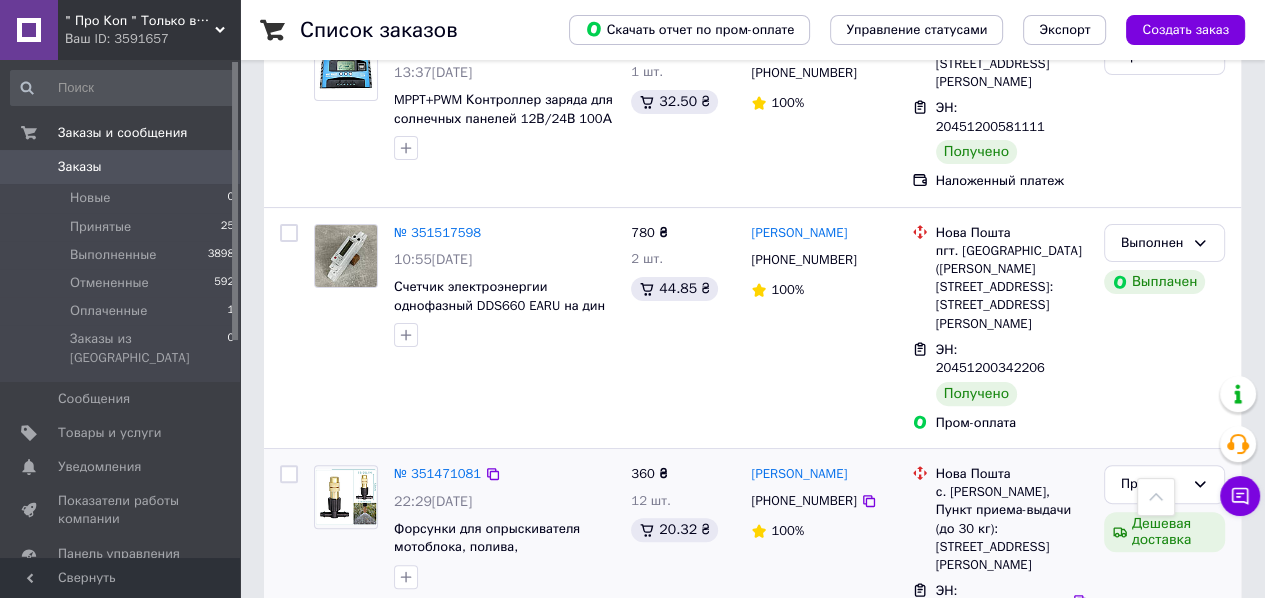 scroll, scrollTop: 300, scrollLeft: 0, axis: vertical 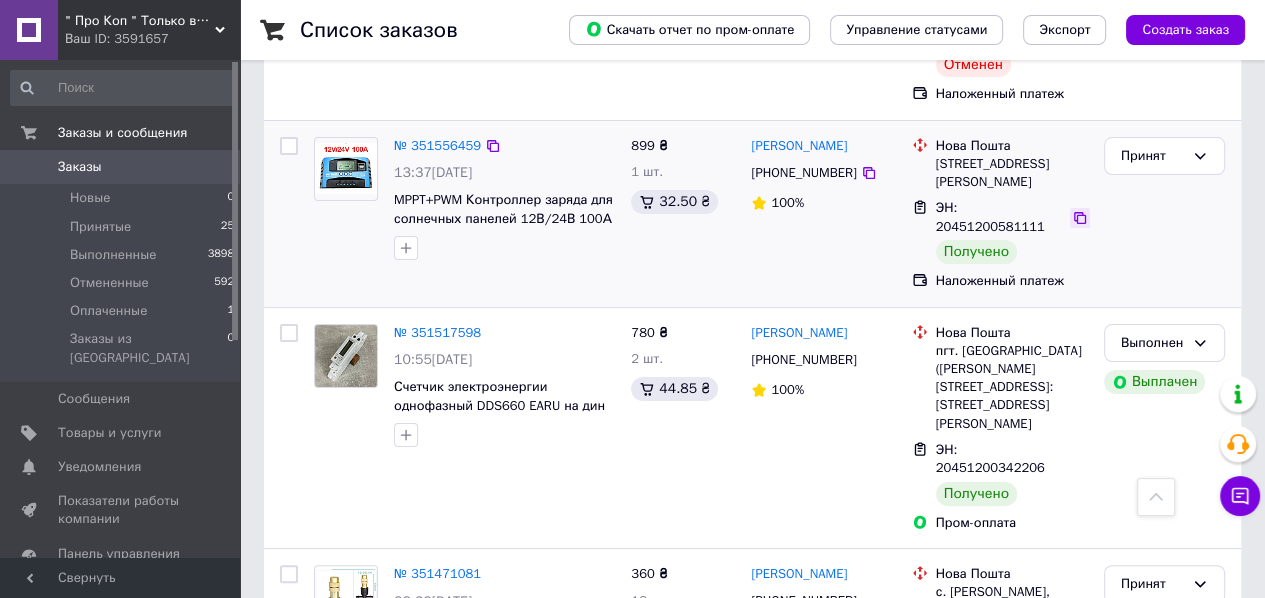 click 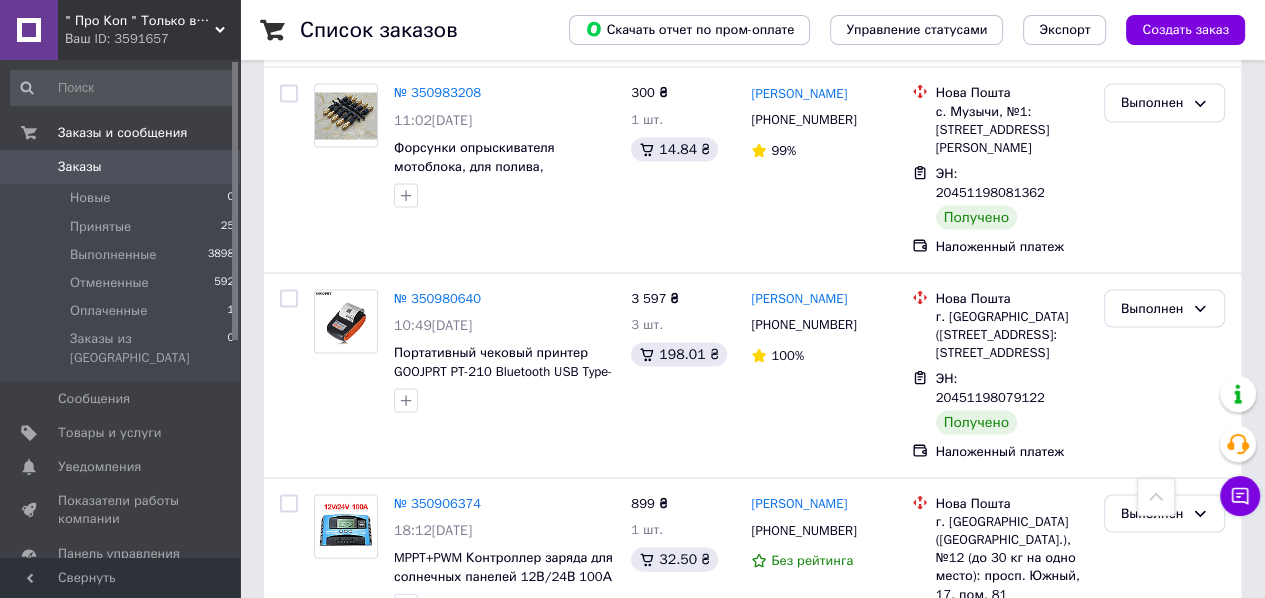 scroll, scrollTop: 3639, scrollLeft: 0, axis: vertical 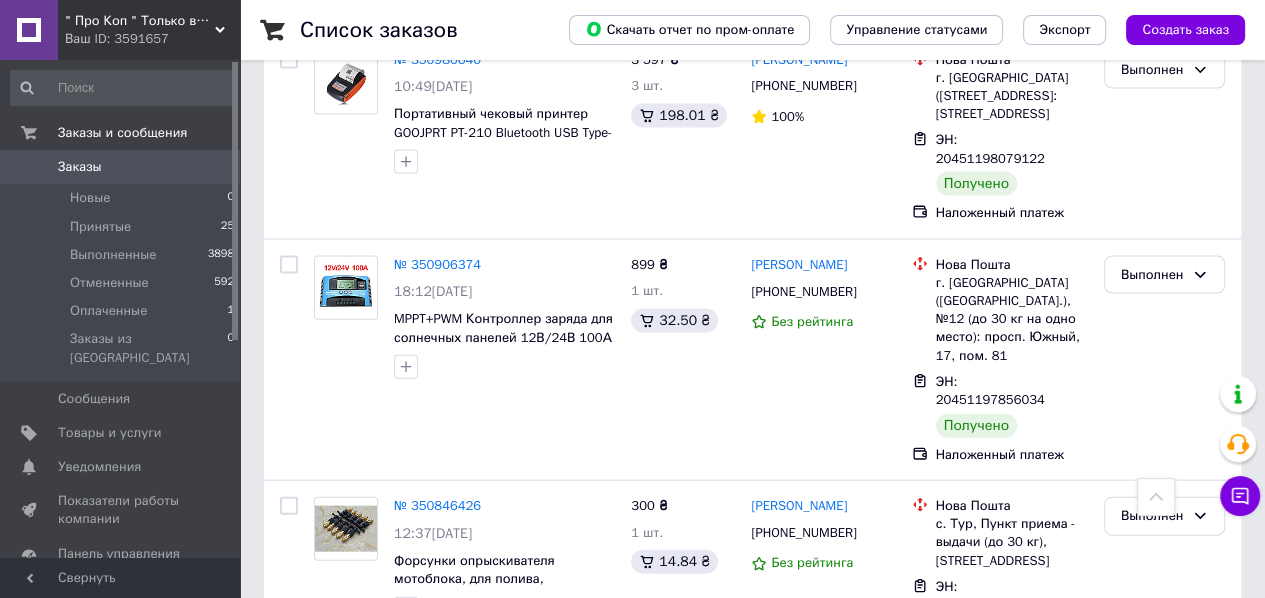 click on "1" at bounding box center [415, 1124] 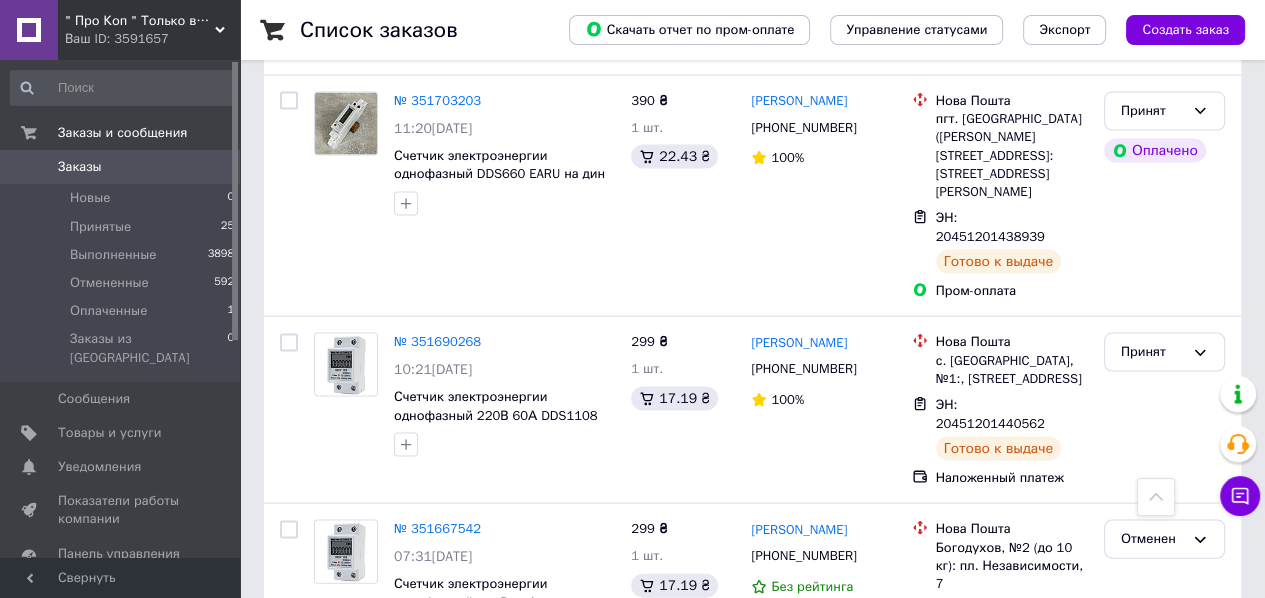 scroll, scrollTop: 3692, scrollLeft: 0, axis: vertical 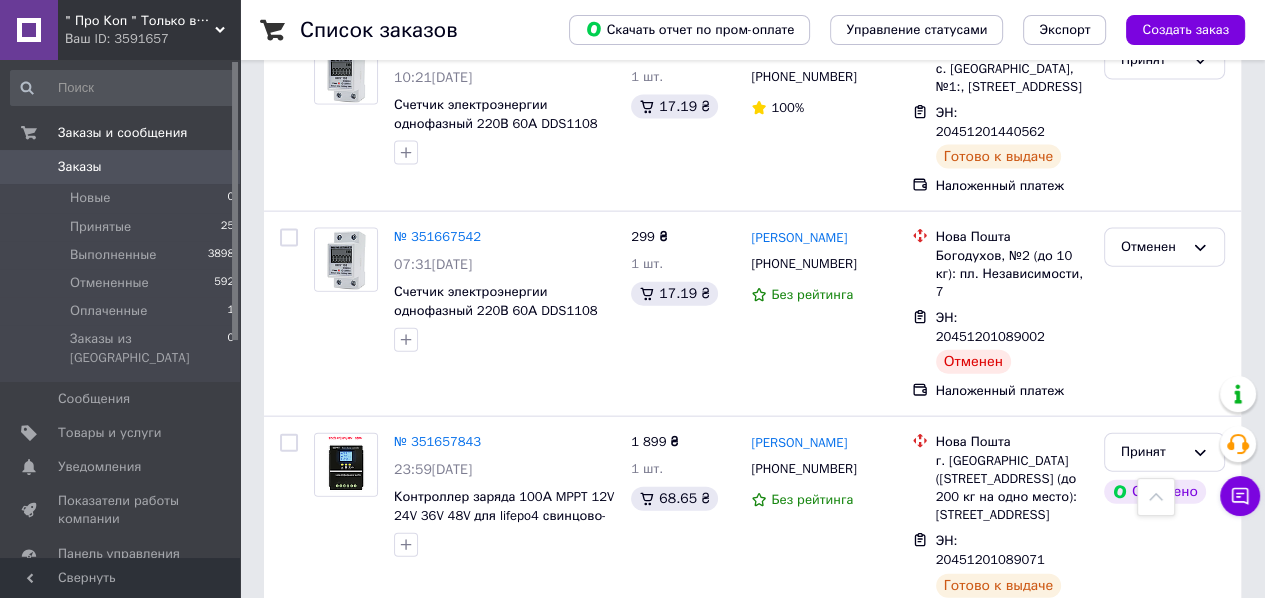 click on "2" at bounding box center (327, 1077) 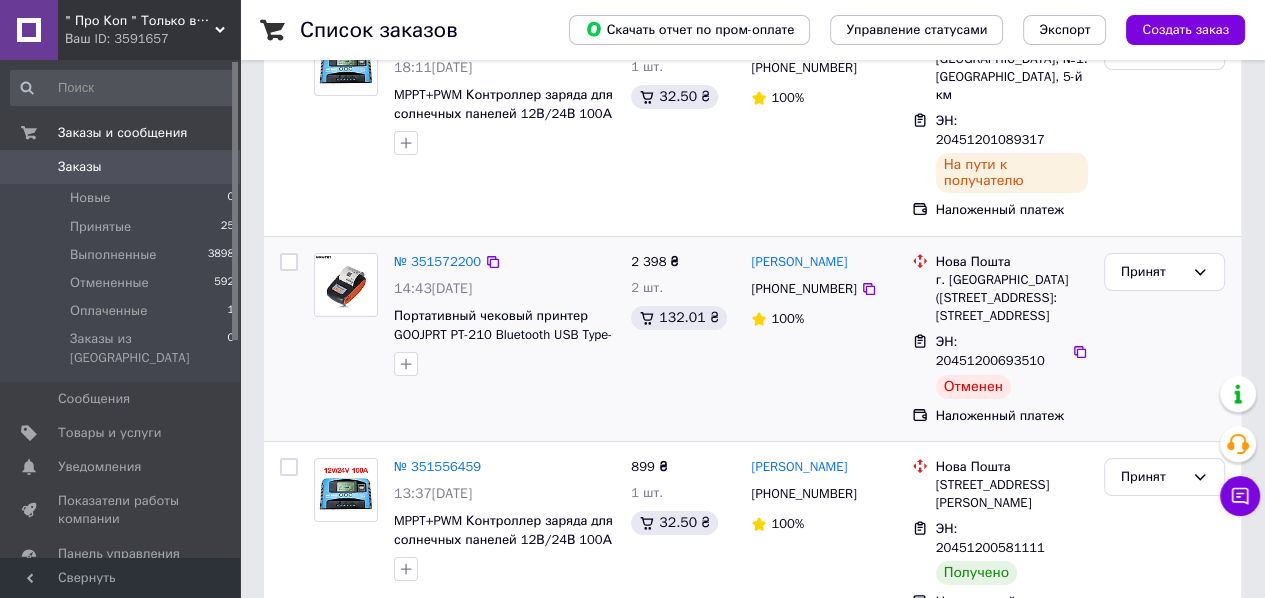 scroll, scrollTop: 100, scrollLeft: 0, axis: vertical 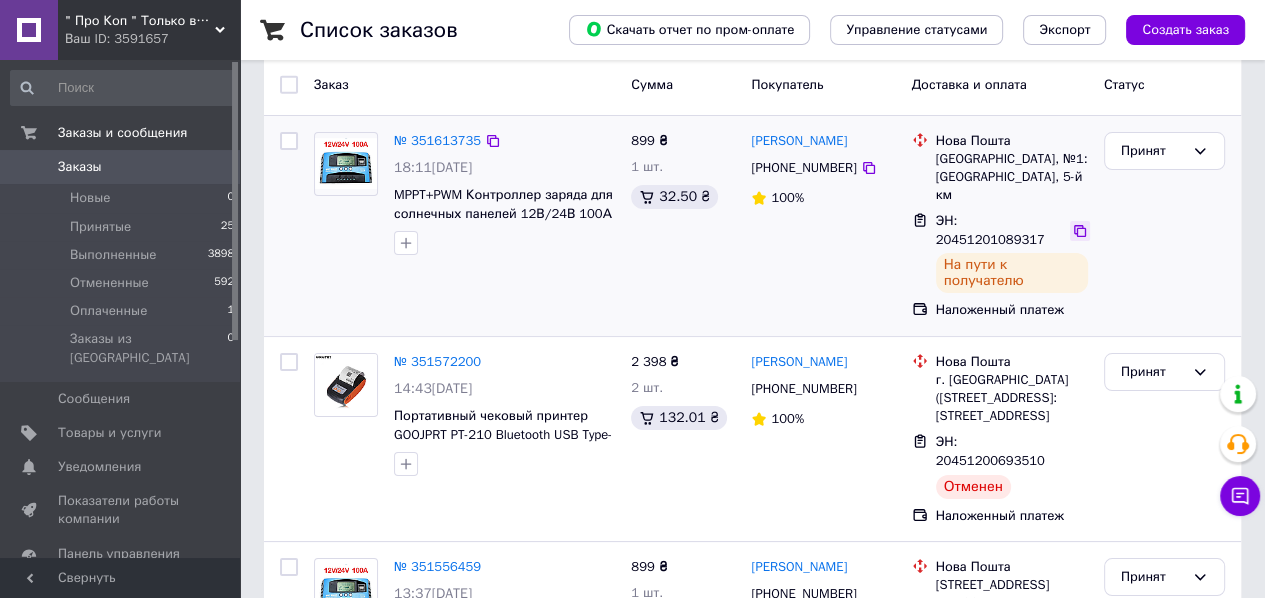click 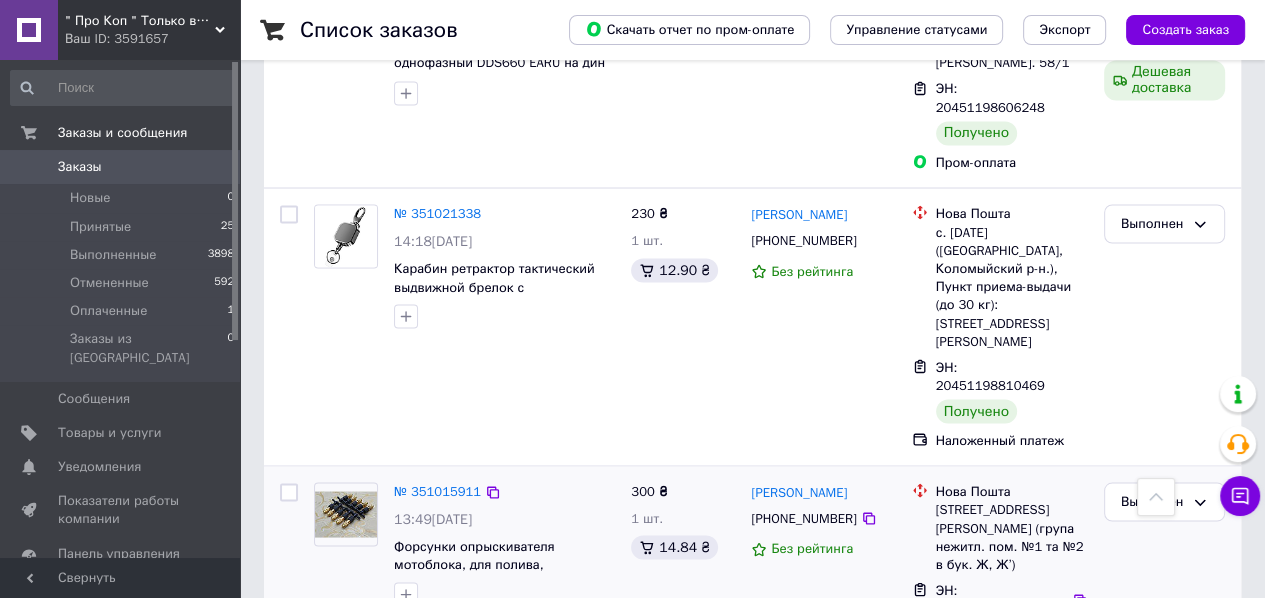 scroll, scrollTop: 3618, scrollLeft: 0, axis: vertical 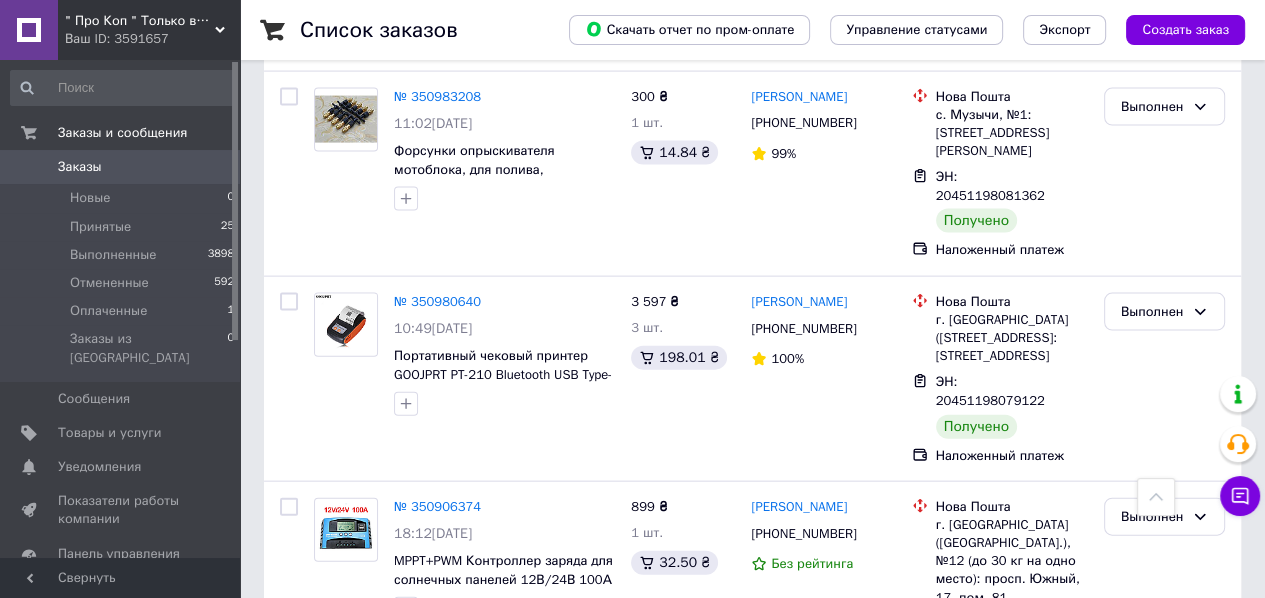click on "1" at bounding box center (415, 1161) 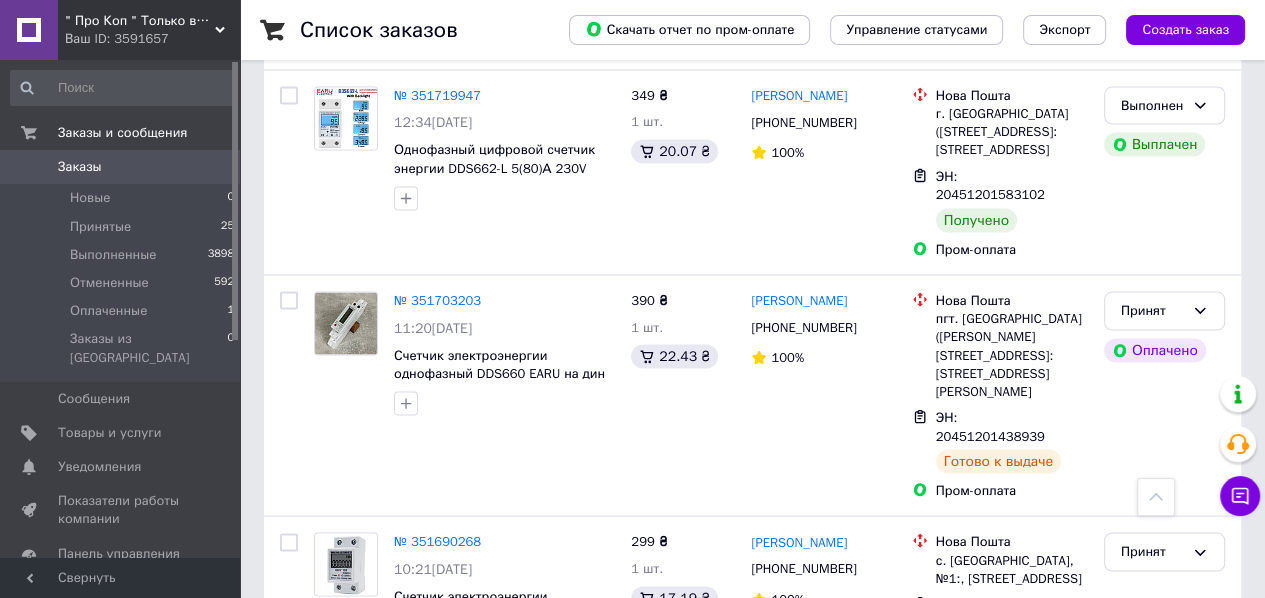 scroll, scrollTop: 3692, scrollLeft: 0, axis: vertical 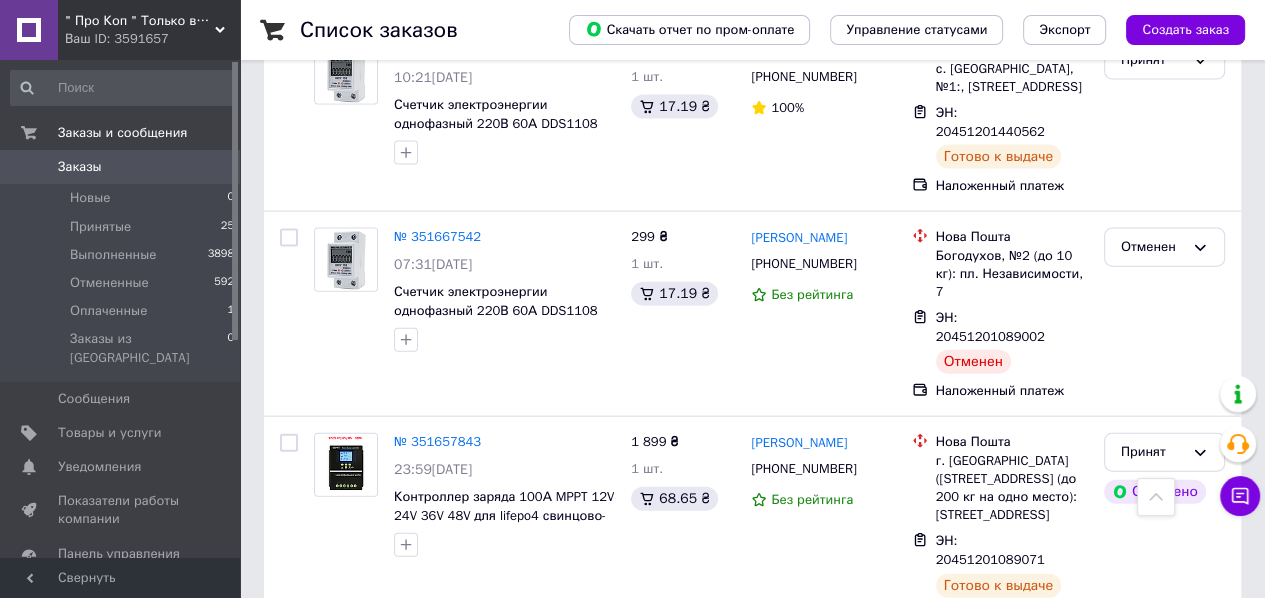 click 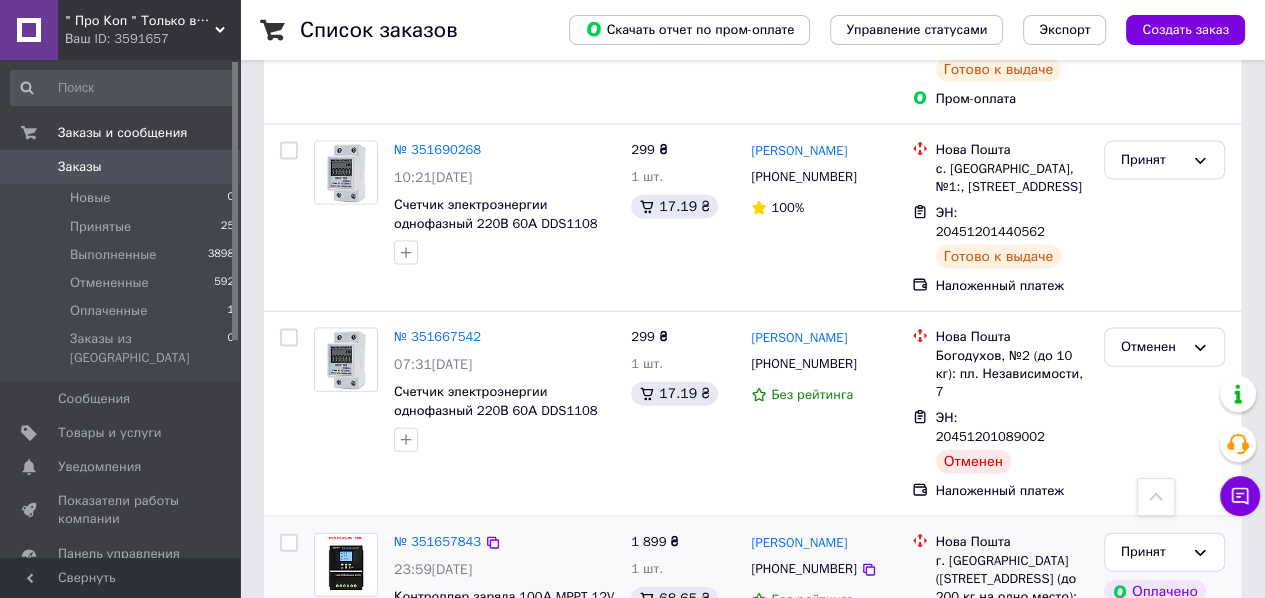 click 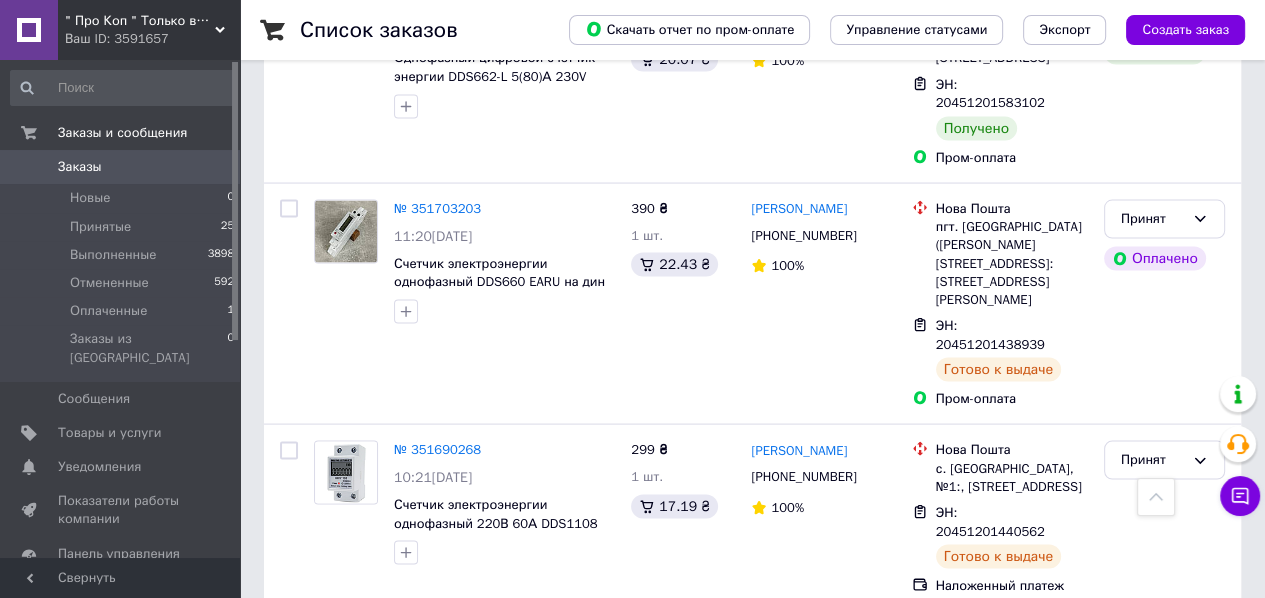 scroll, scrollTop: 3192, scrollLeft: 0, axis: vertical 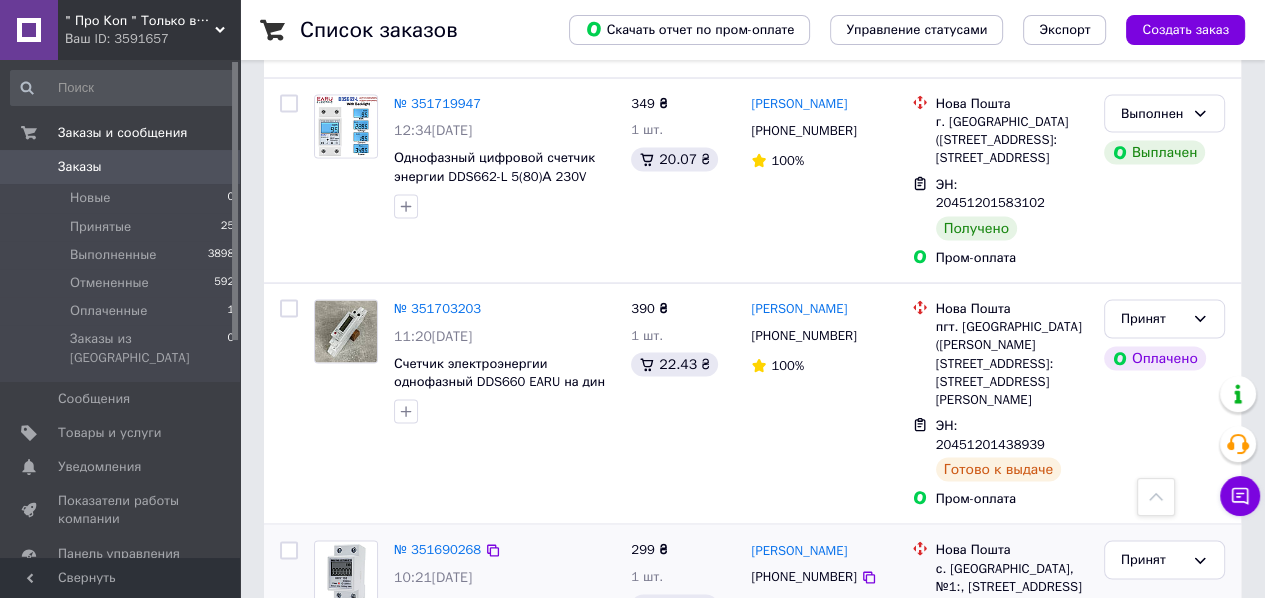 click 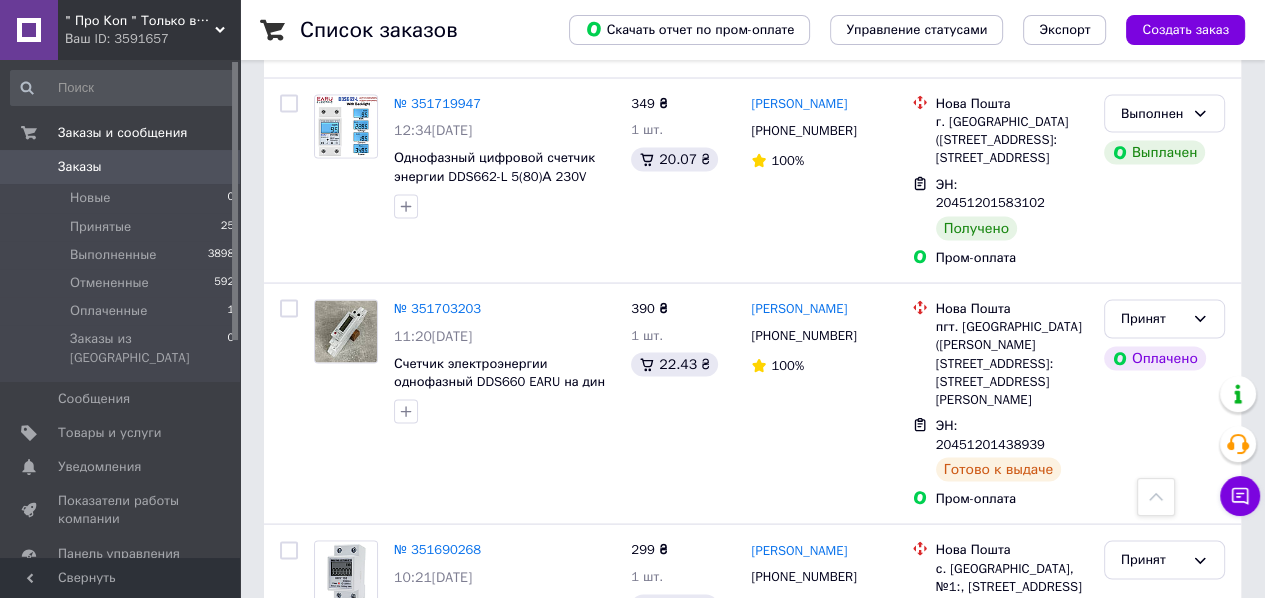 scroll, scrollTop: 3092, scrollLeft: 0, axis: vertical 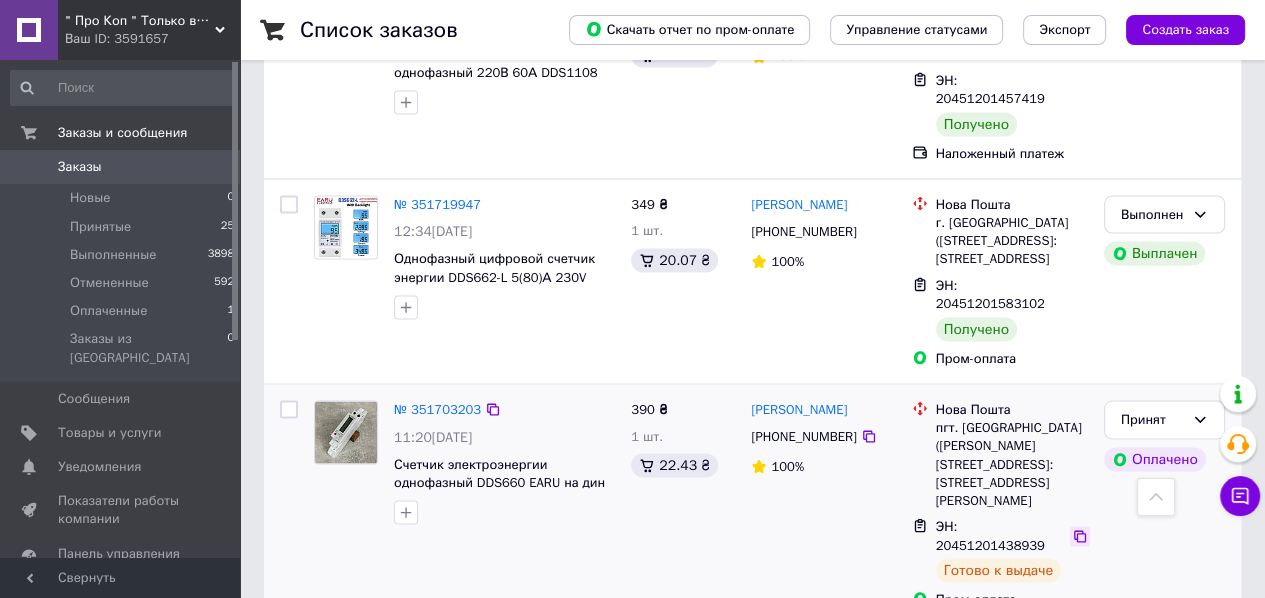 click 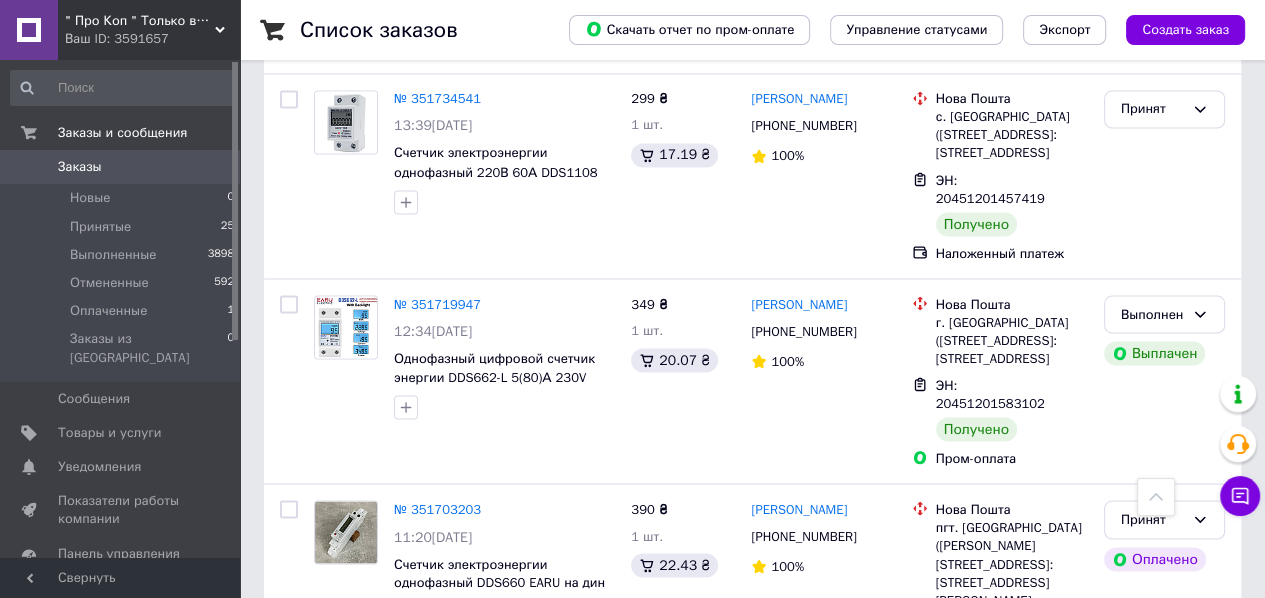 scroll, scrollTop: 2892, scrollLeft: 0, axis: vertical 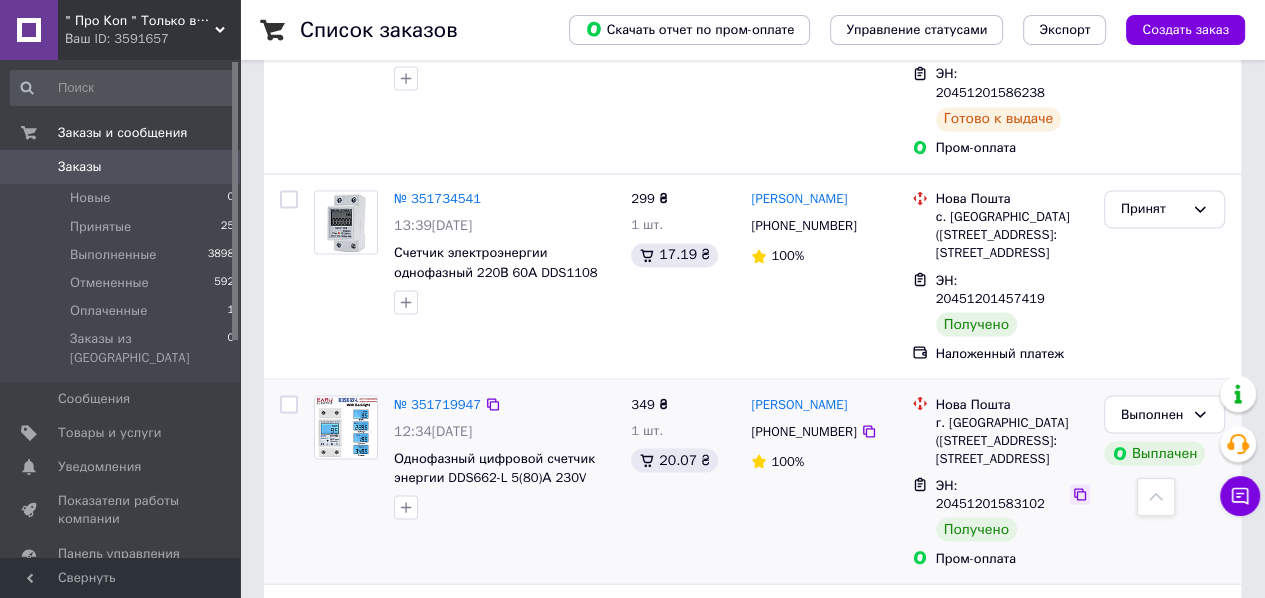 click 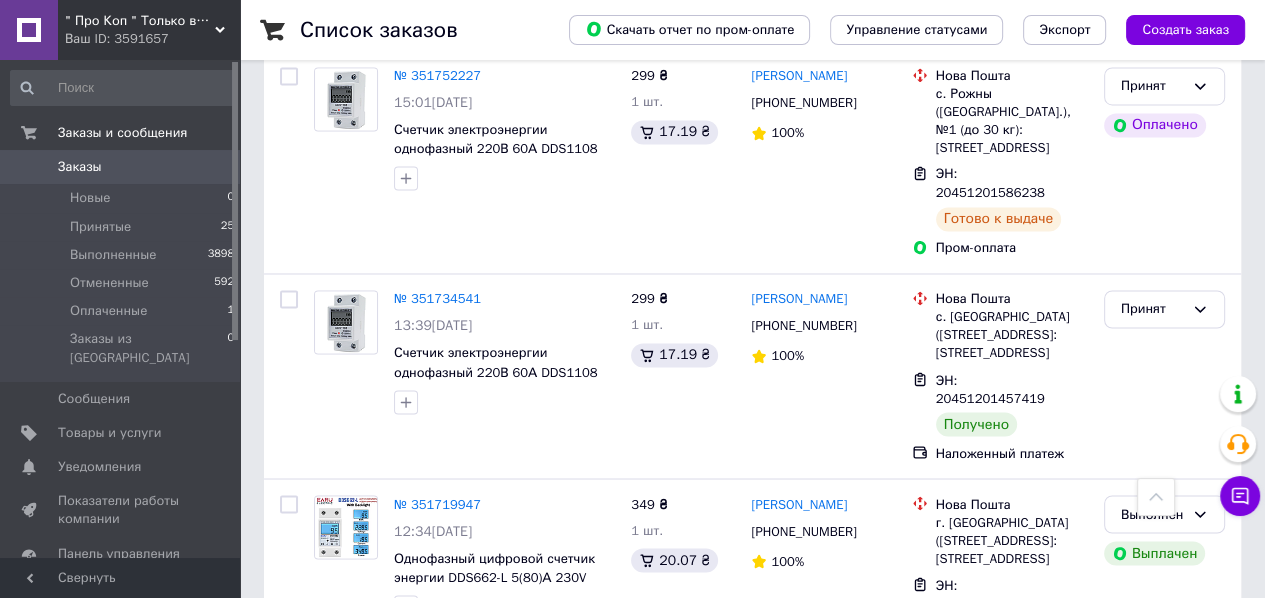 scroll, scrollTop: 2692, scrollLeft: 0, axis: vertical 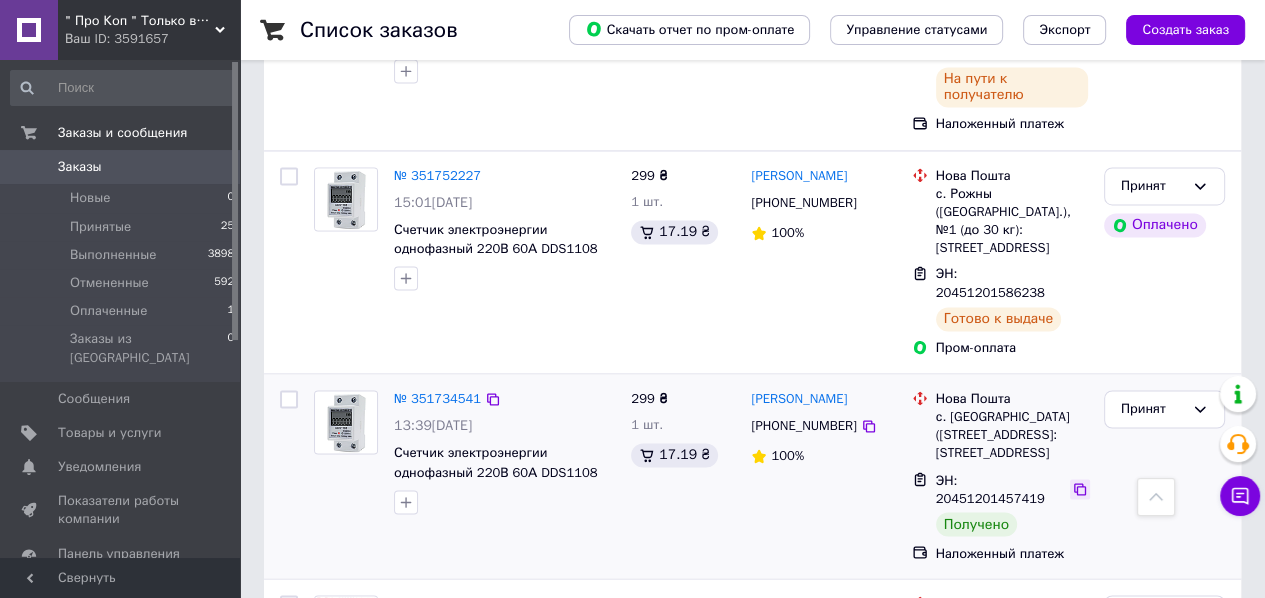 click 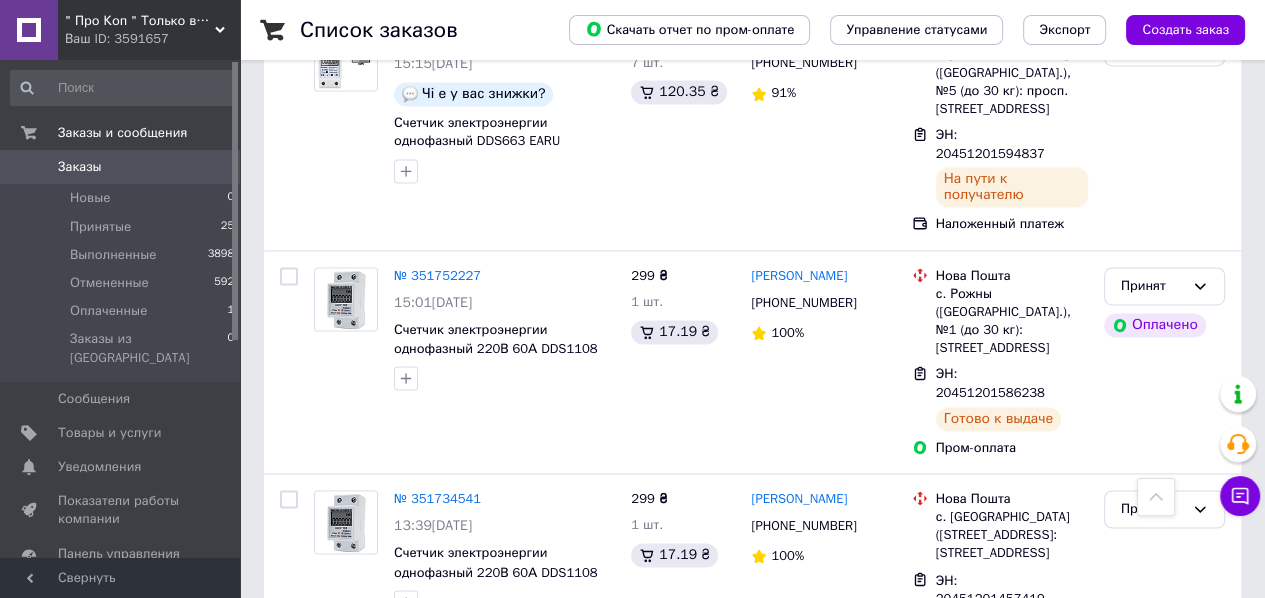 scroll, scrollTop: 2492, scrollLeft: 0, axis: vertical 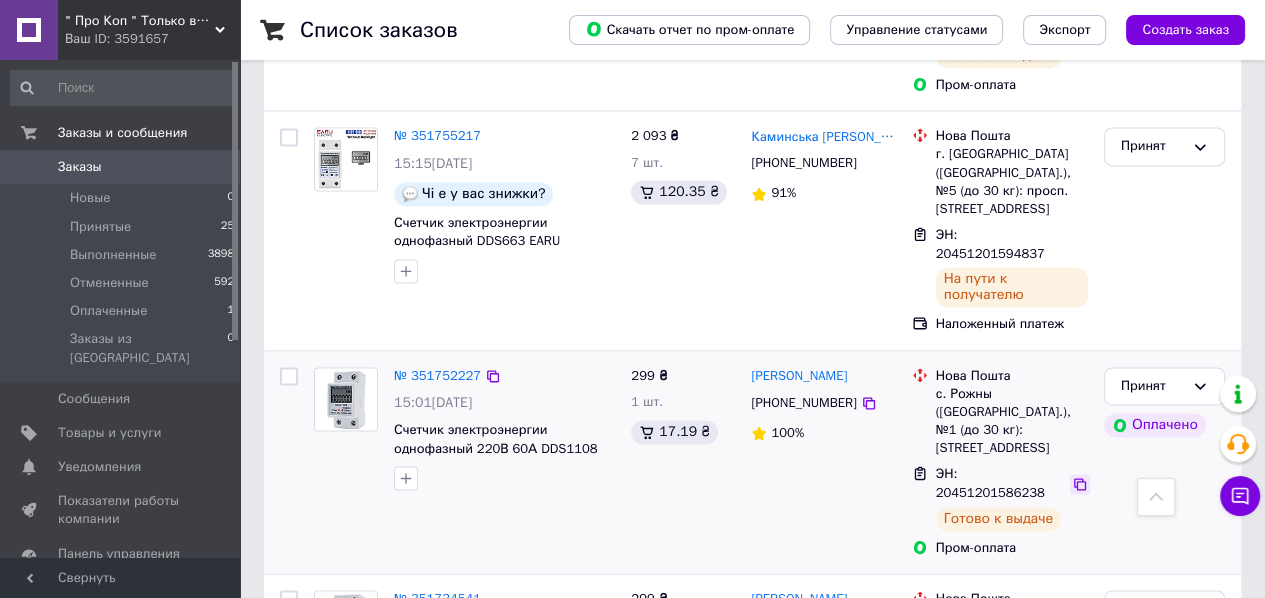 click 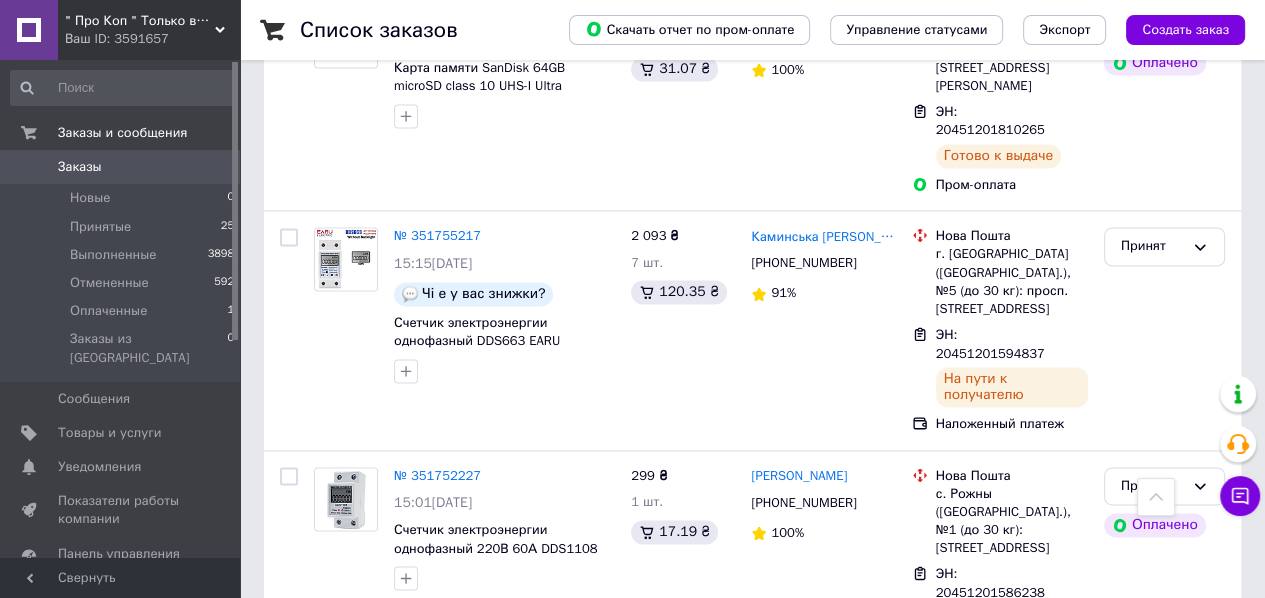 scroll, scrollTop: 2292, scrollLeft: 0, axis: vertical 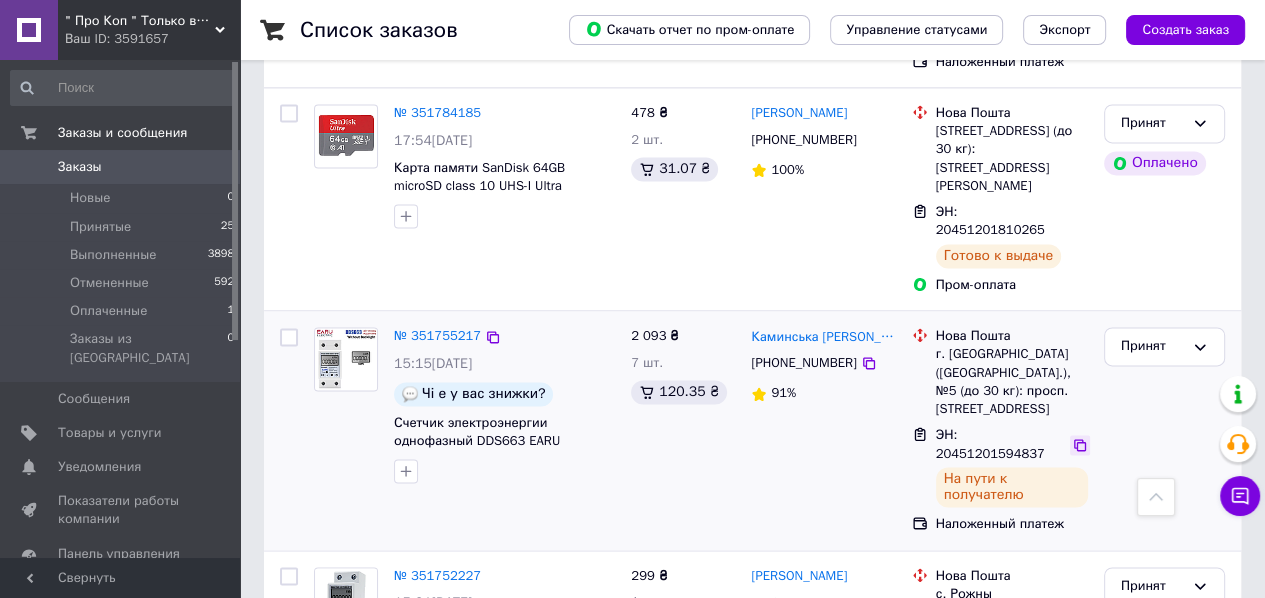 click 